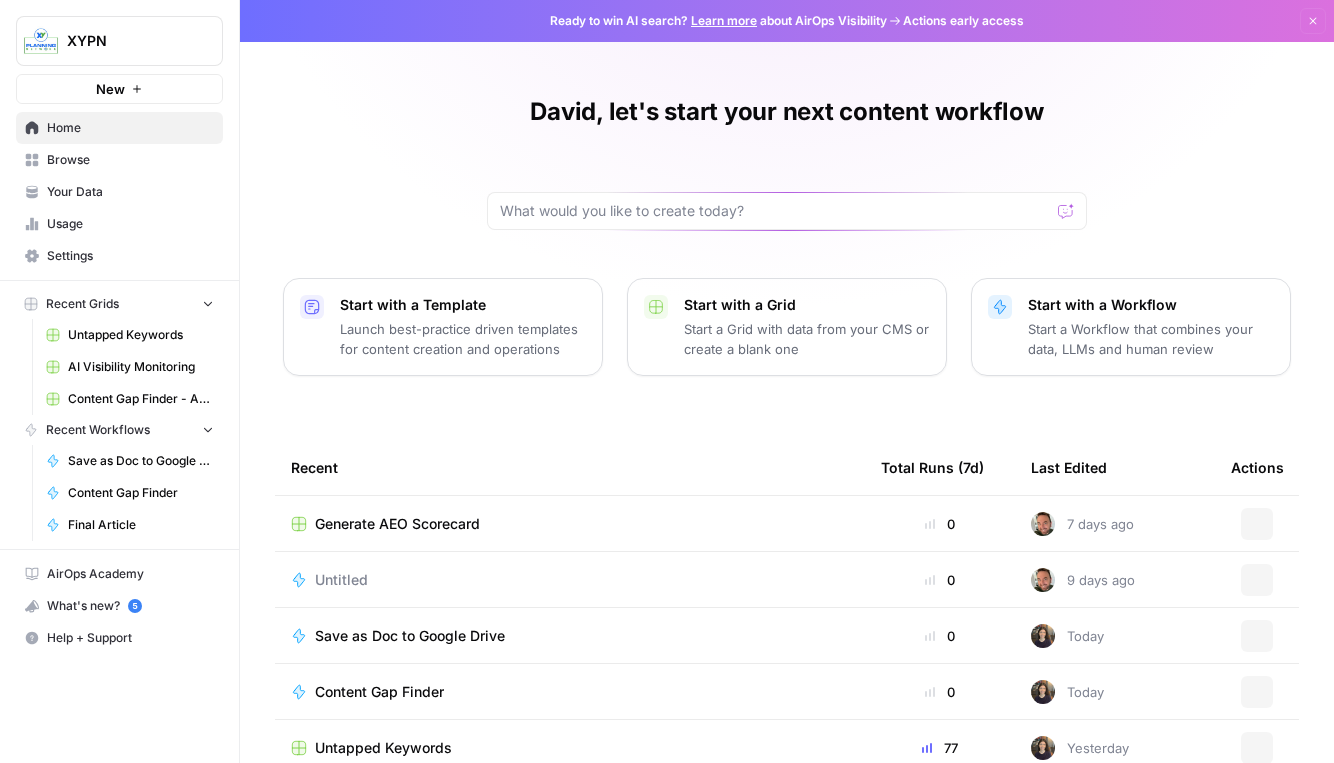scroll, scrollTop: 0, scrollLeft: 0, axis: both 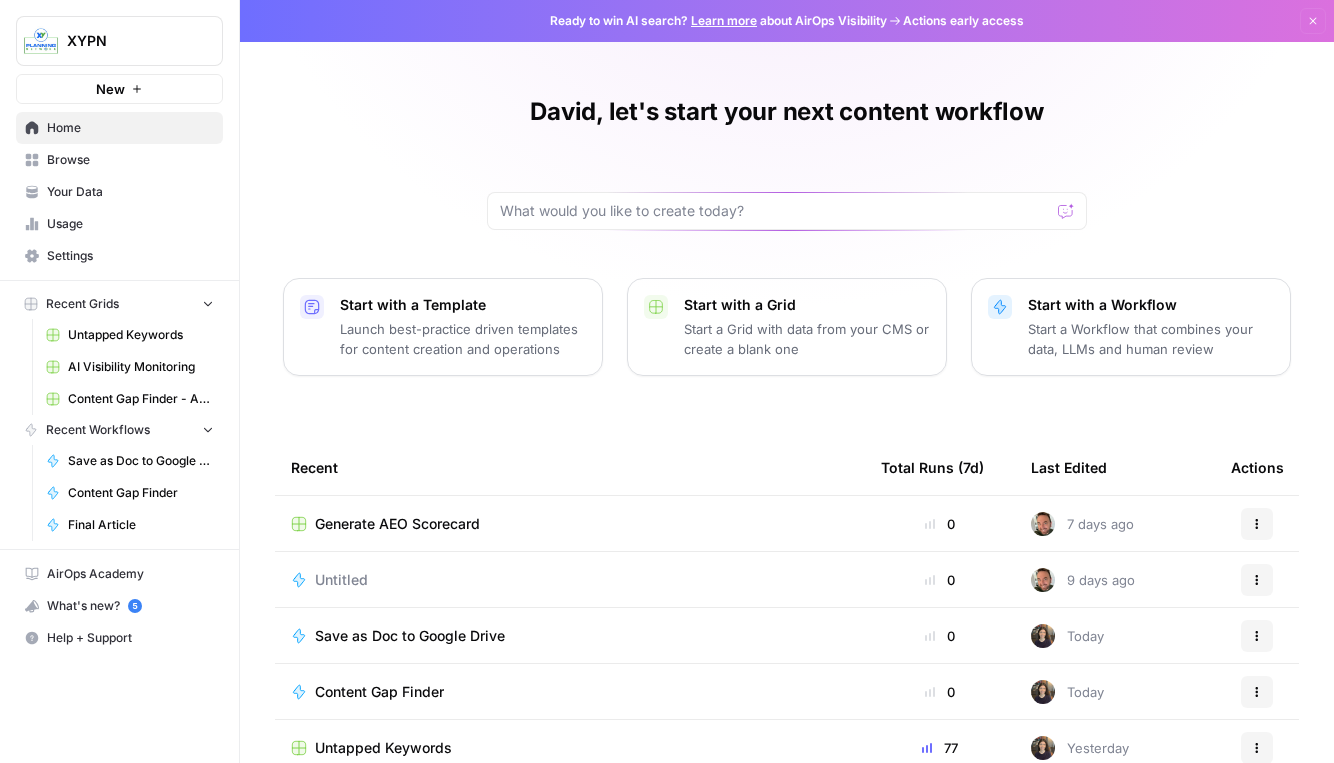 click on "Browse" at bounding box center [130, 160] 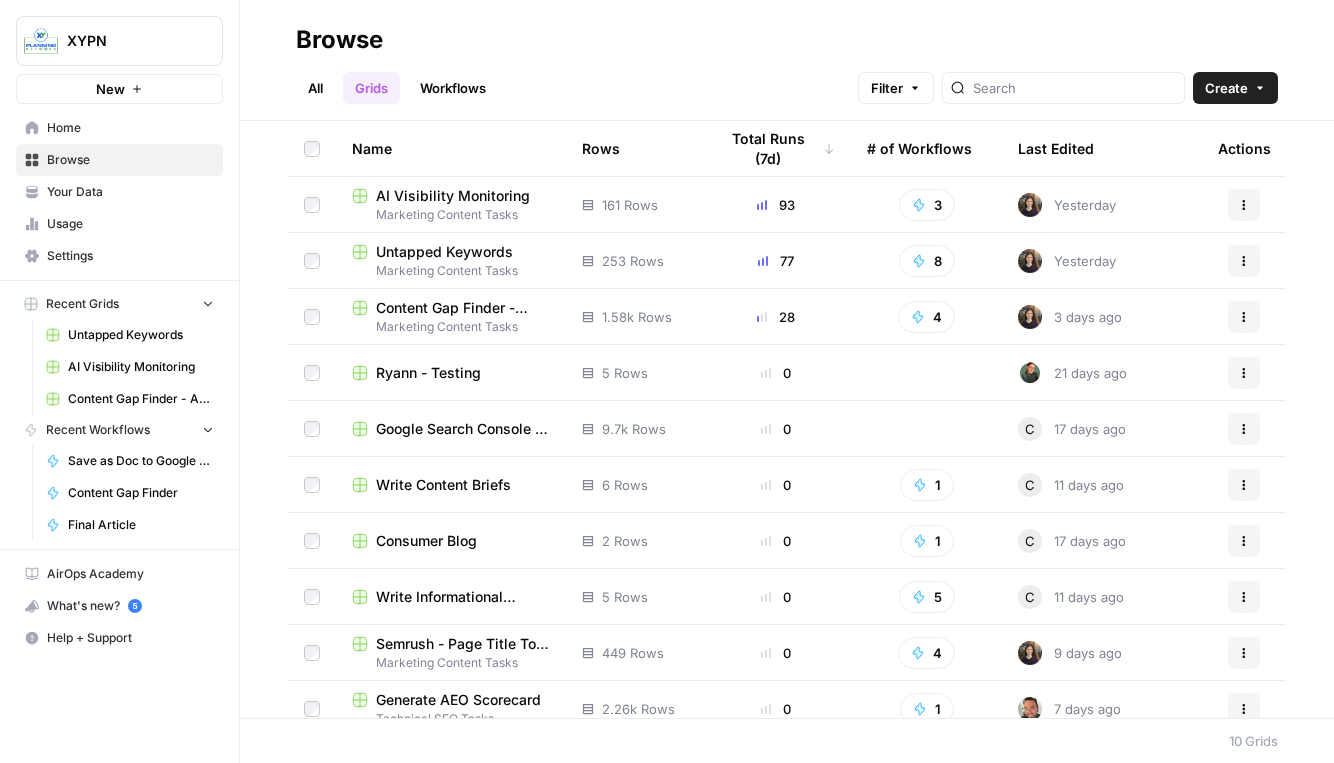click on "Marketing Content Tasks" at bounding box center (451, 215) 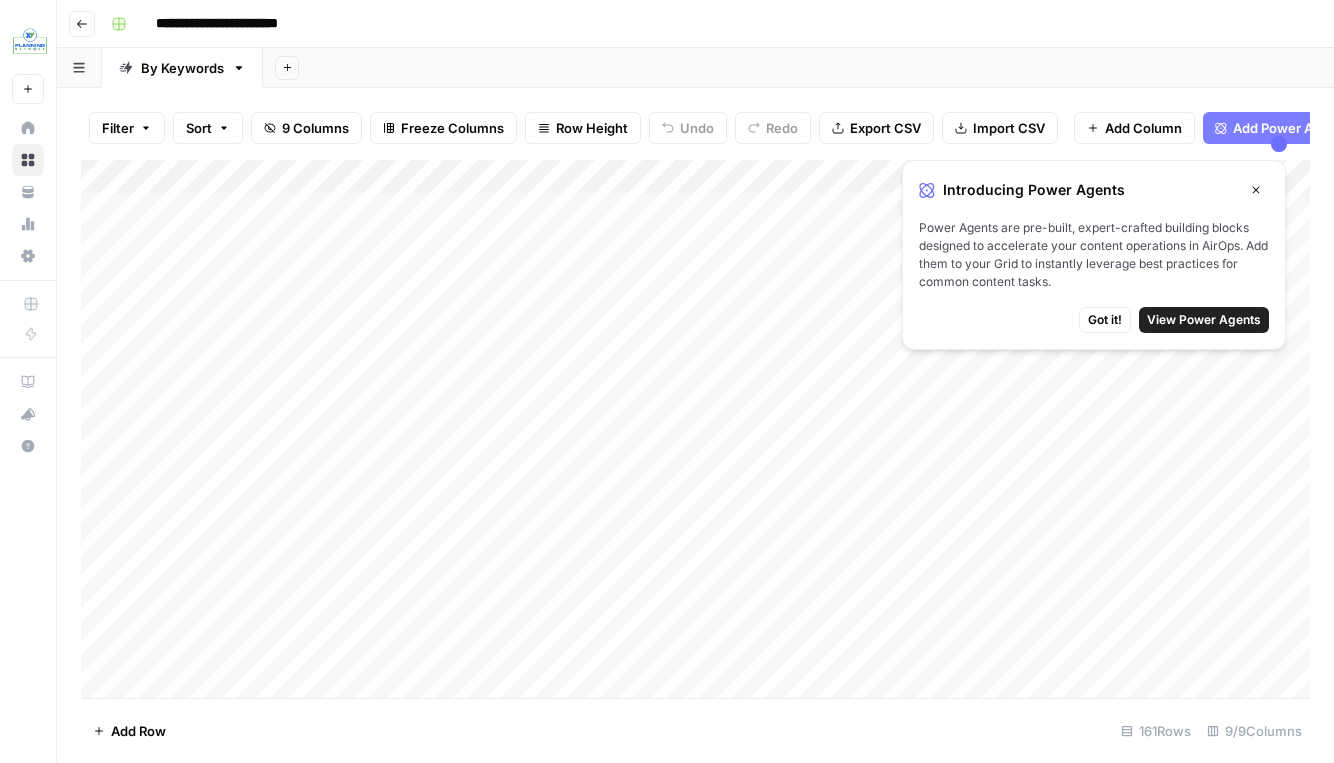 click on "Add Column" at bounding box center [695, 429] 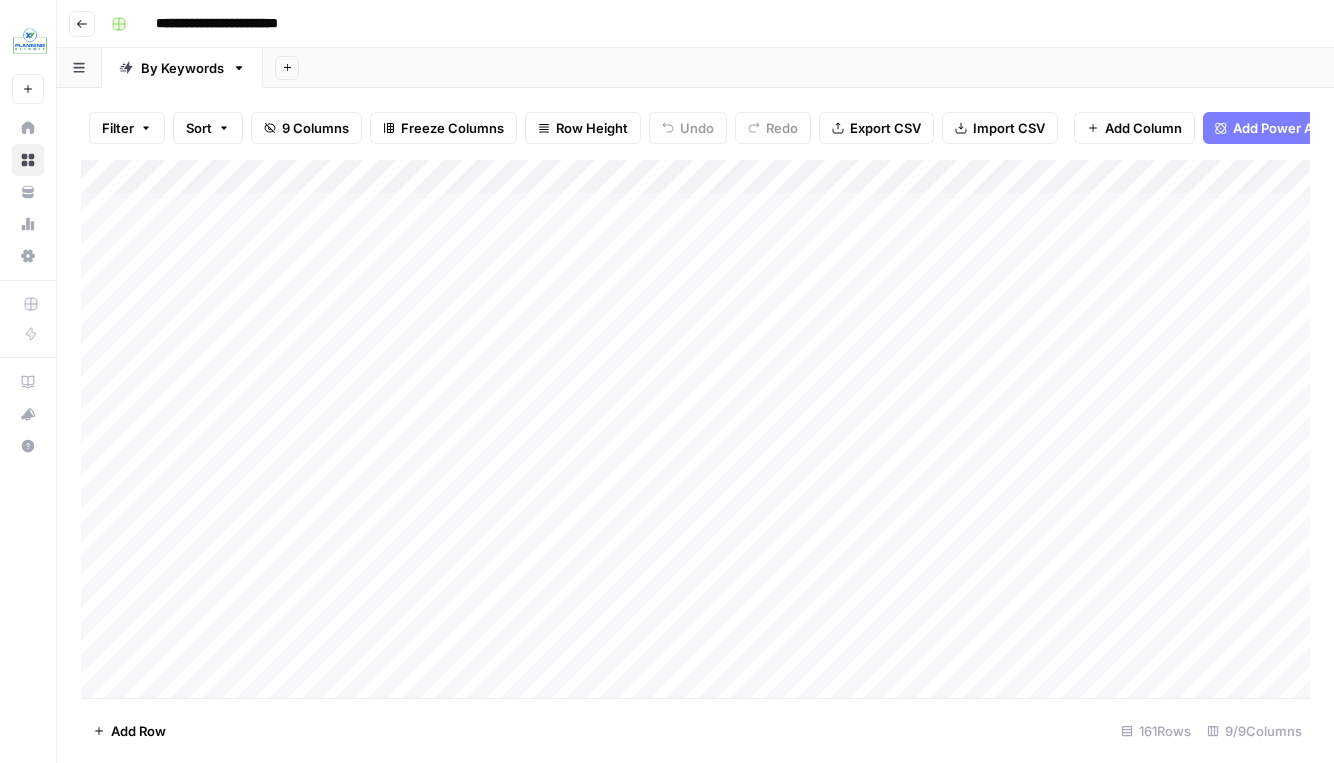 click on "Add Column" at bounding box center [695, 429] 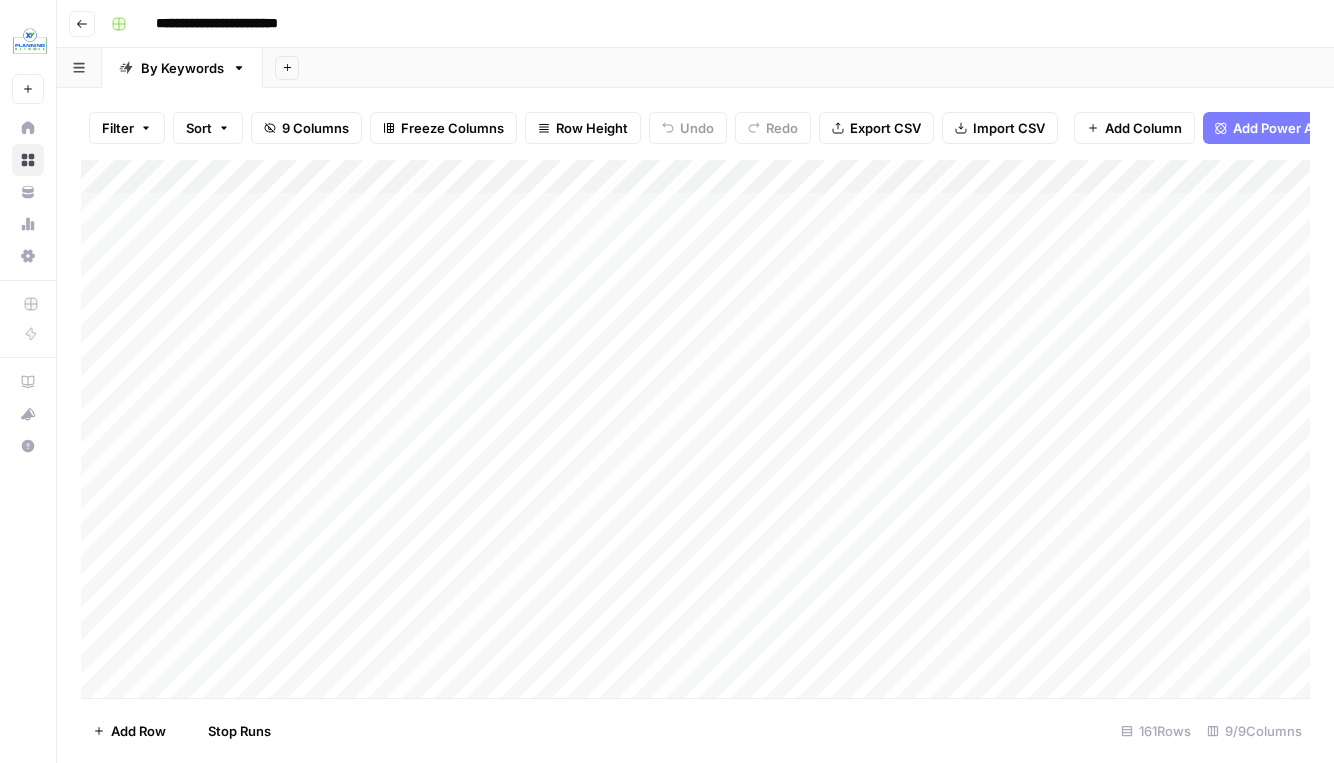 click on "Add Column" at bounding box center [695, 429] 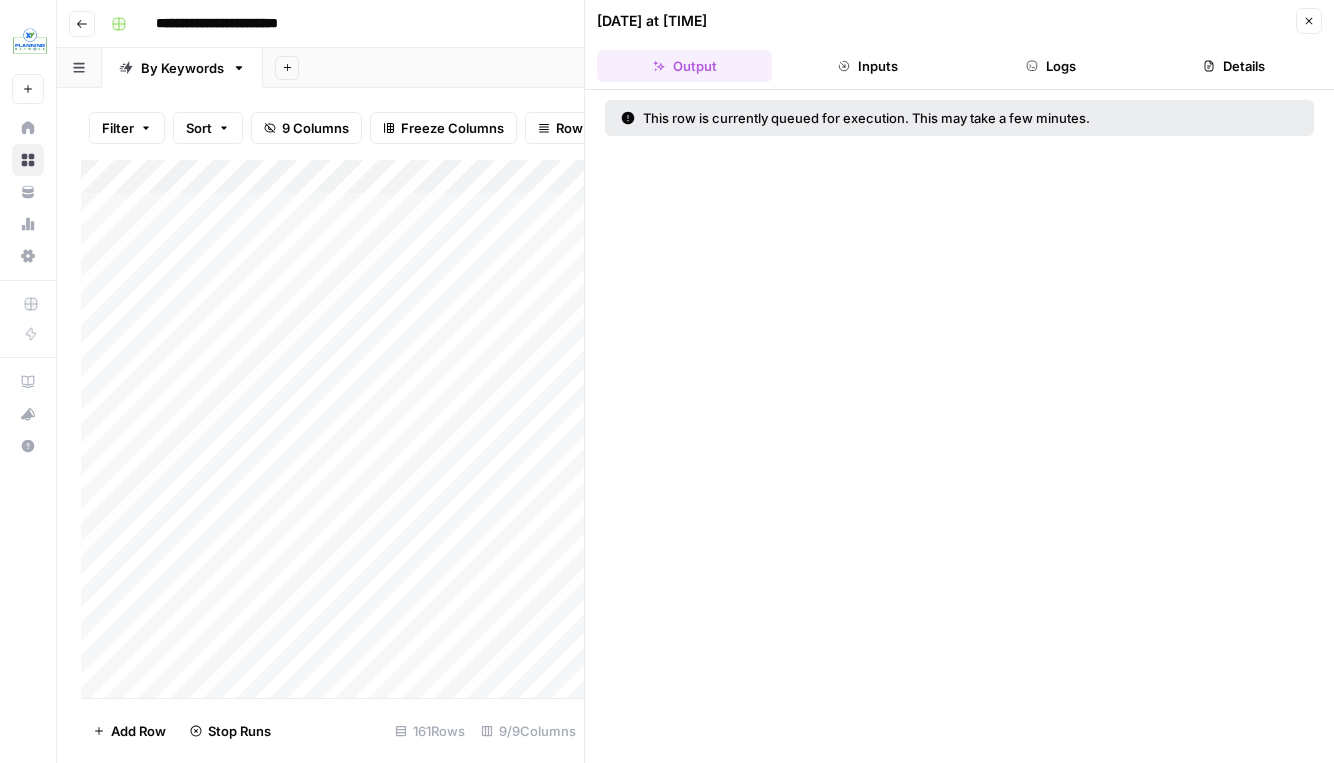 click 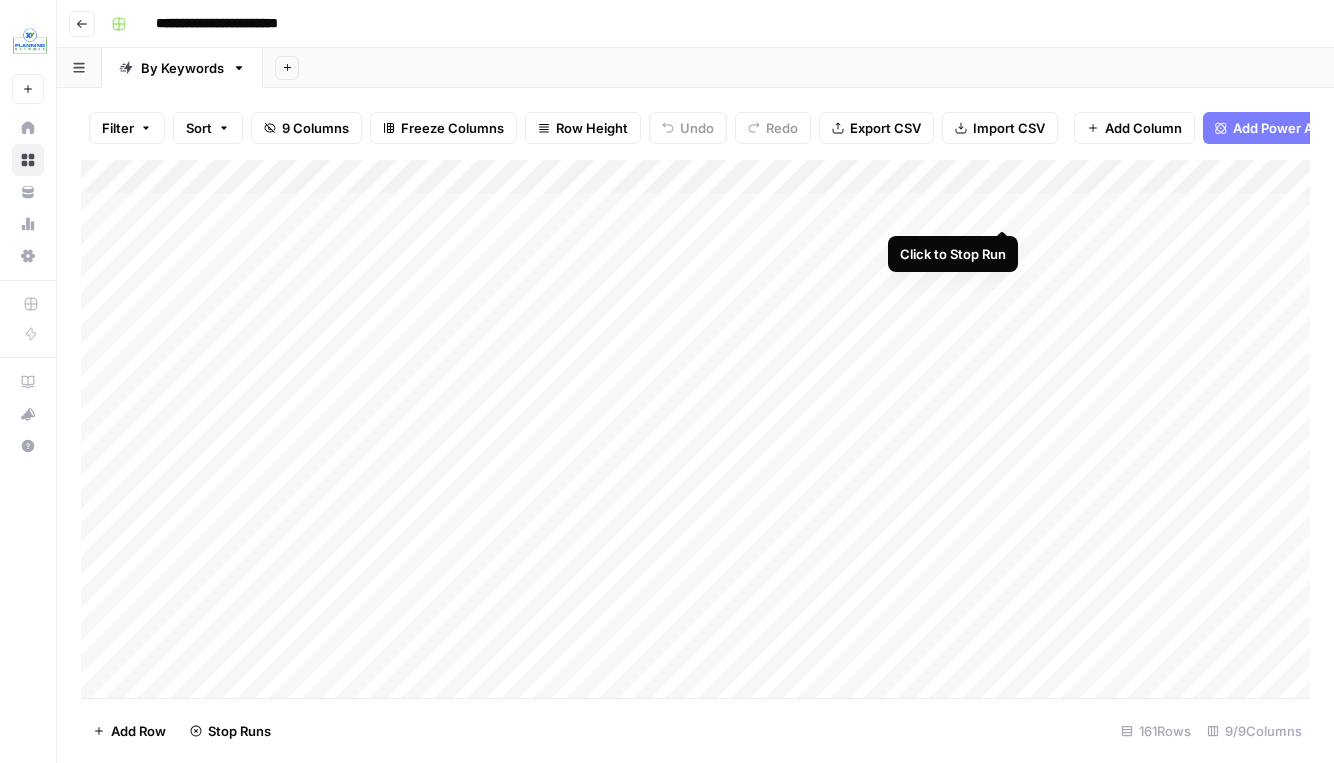 click on "Add Column" at bounding box center [695, 429] 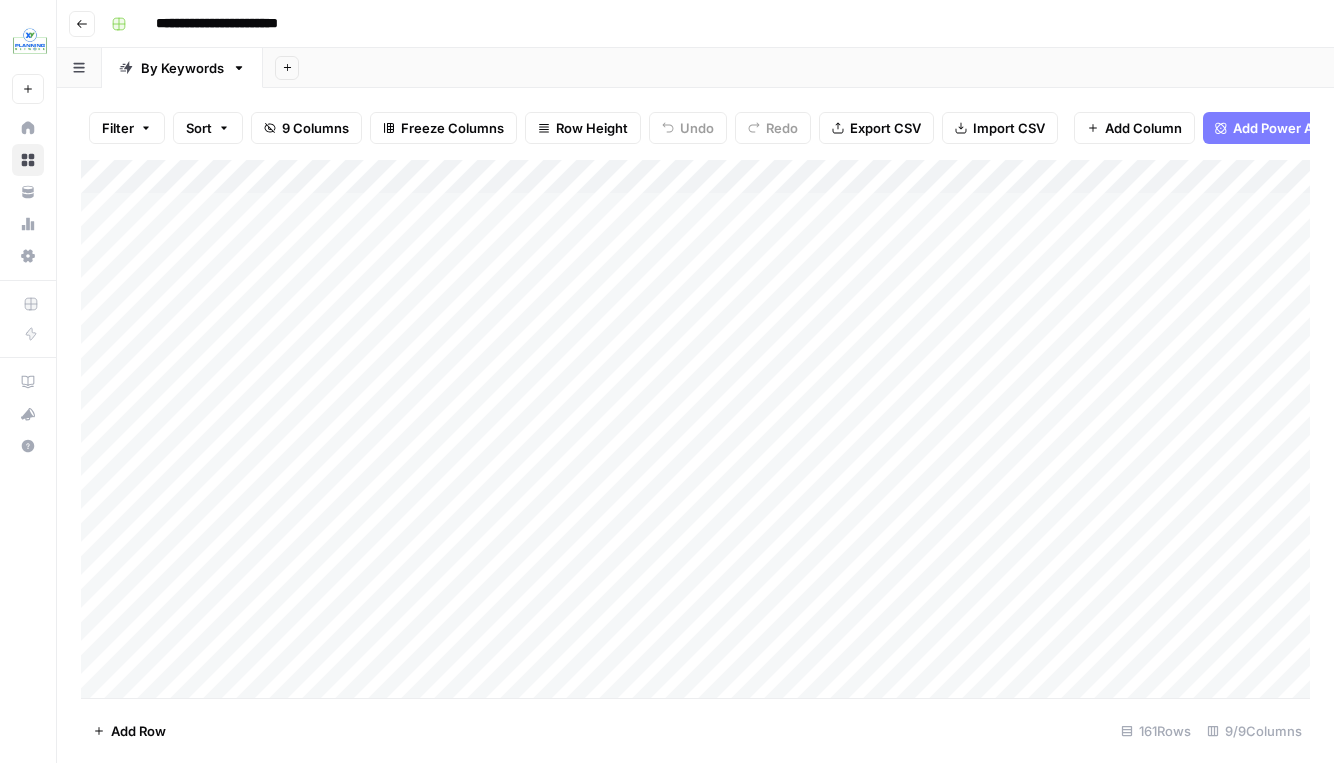 click on "Add Column" at bounding box center [695, 429] 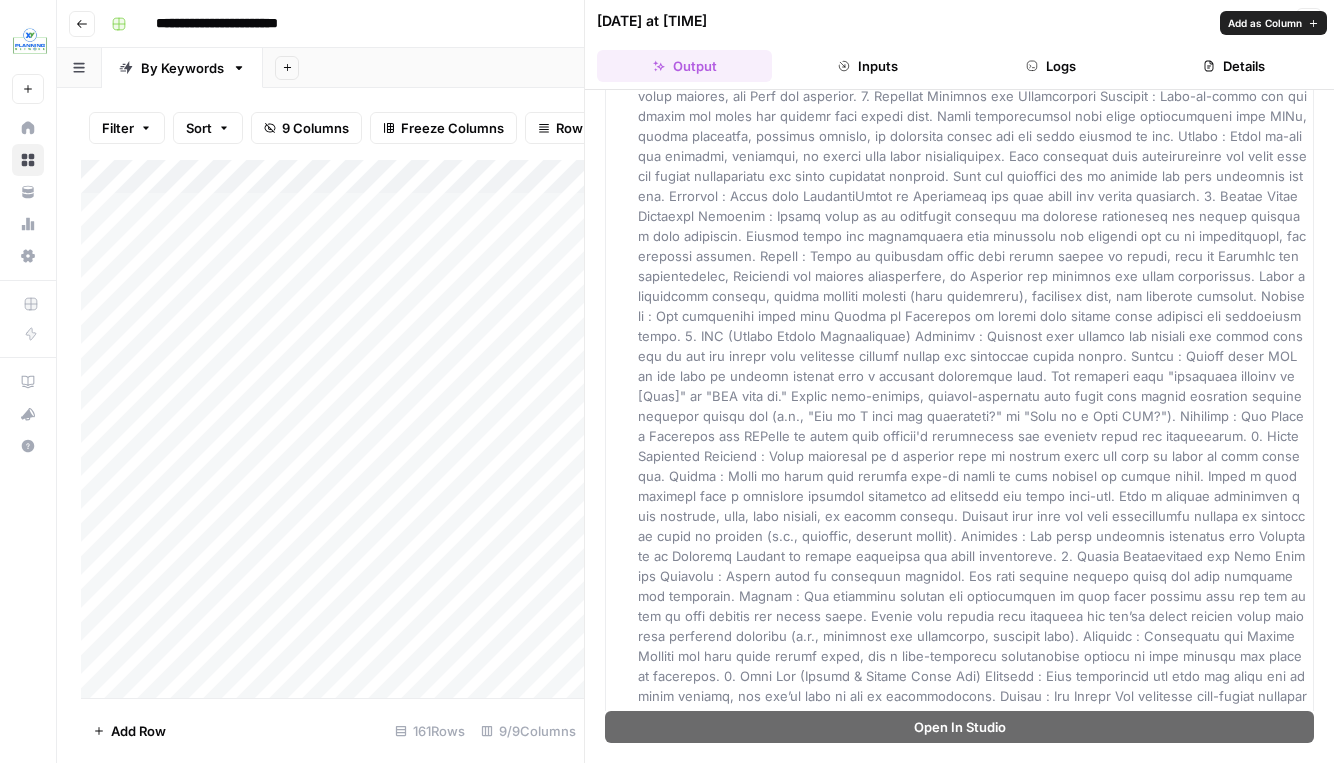 scroll, scrollTop: 971, scrollLeft: 0, axis: vertical 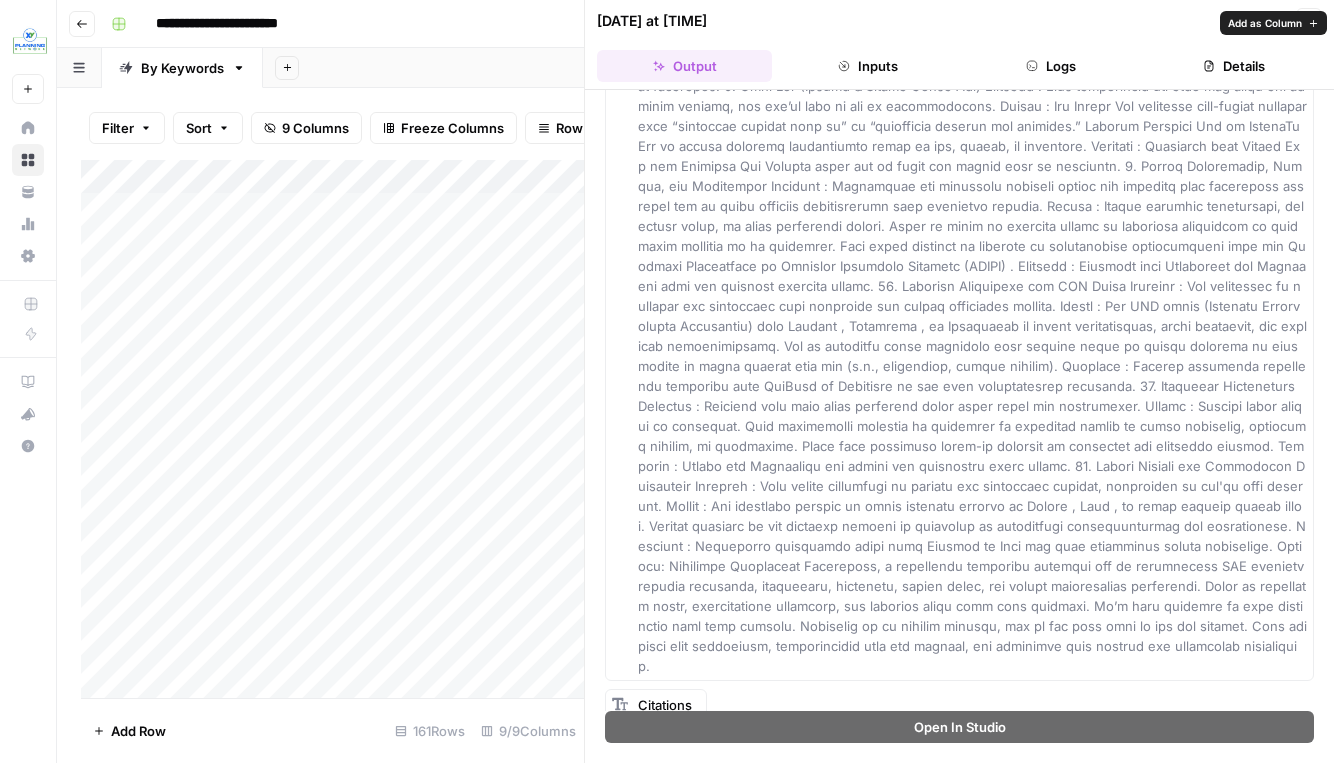 click on "Add Column" at bounding box center (332, 429) 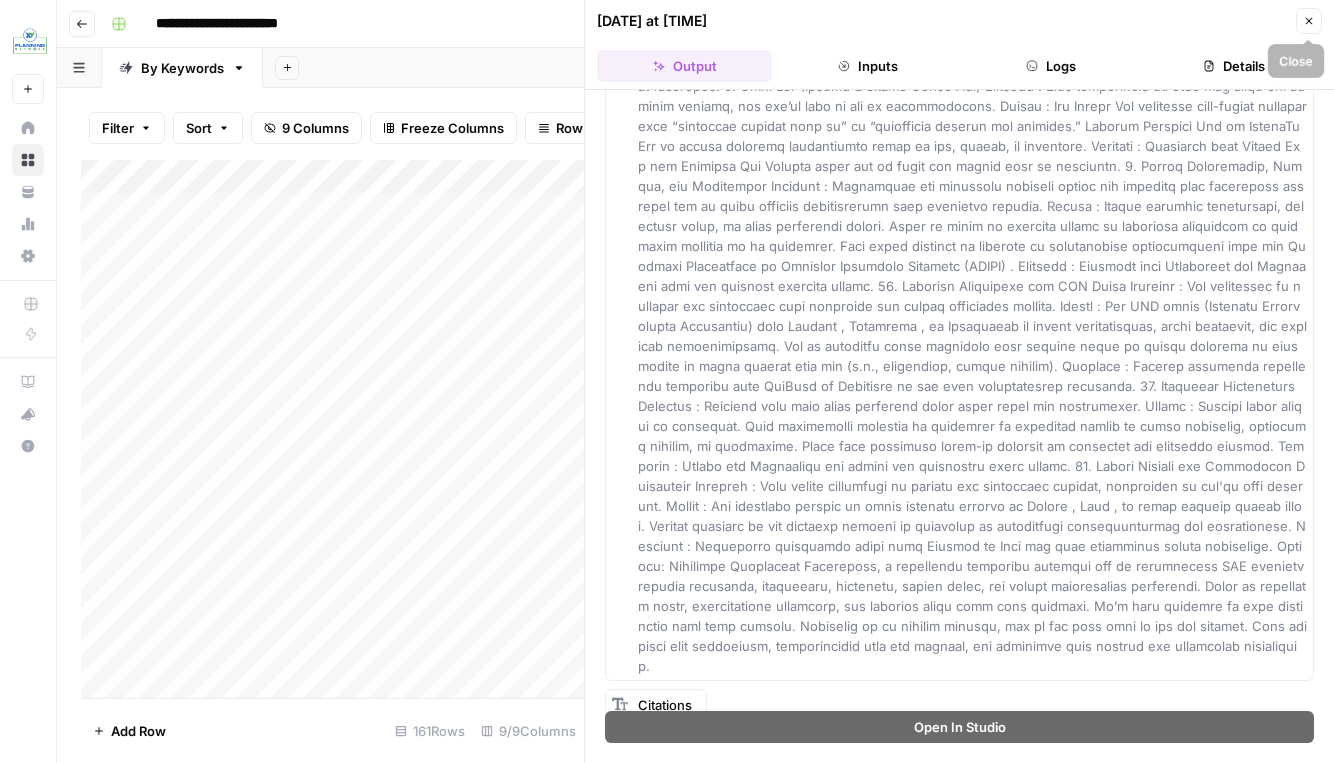 click 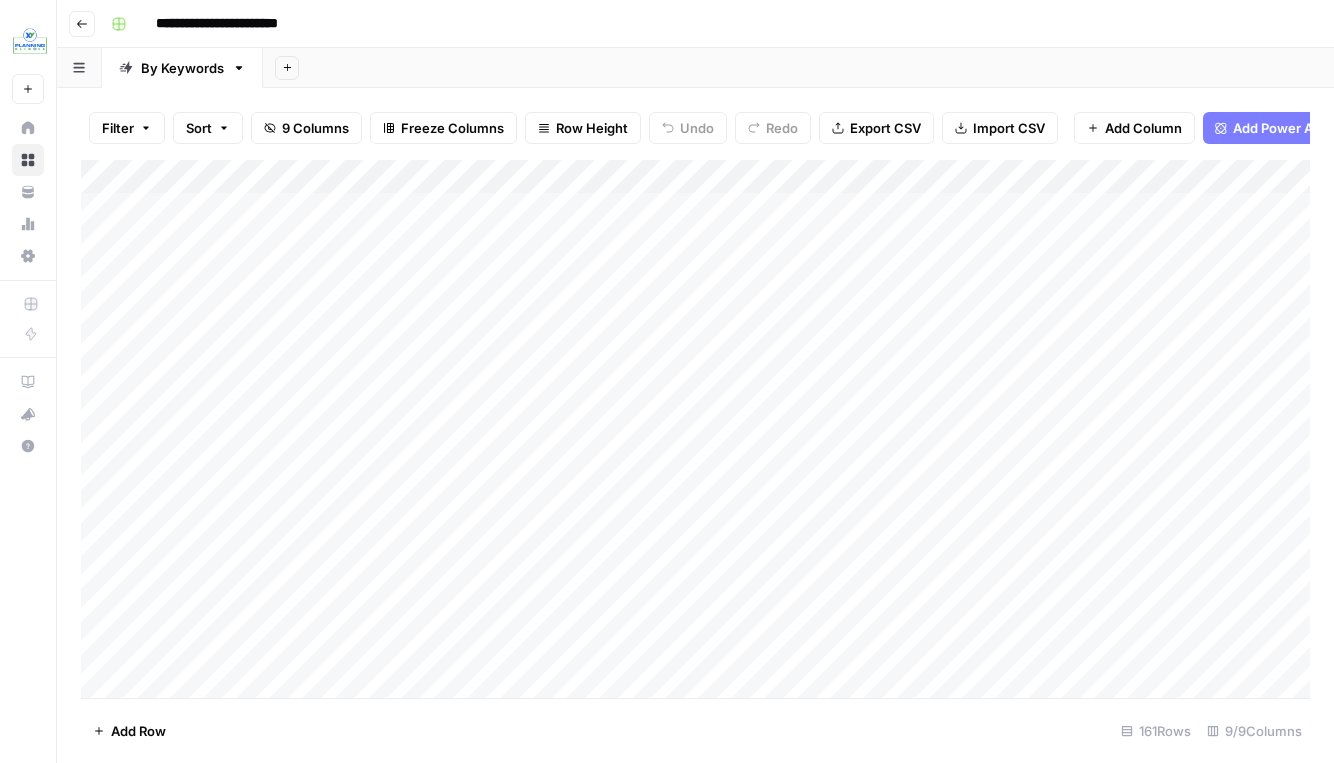 click on "Add Column" at bounding box center (695, 429) 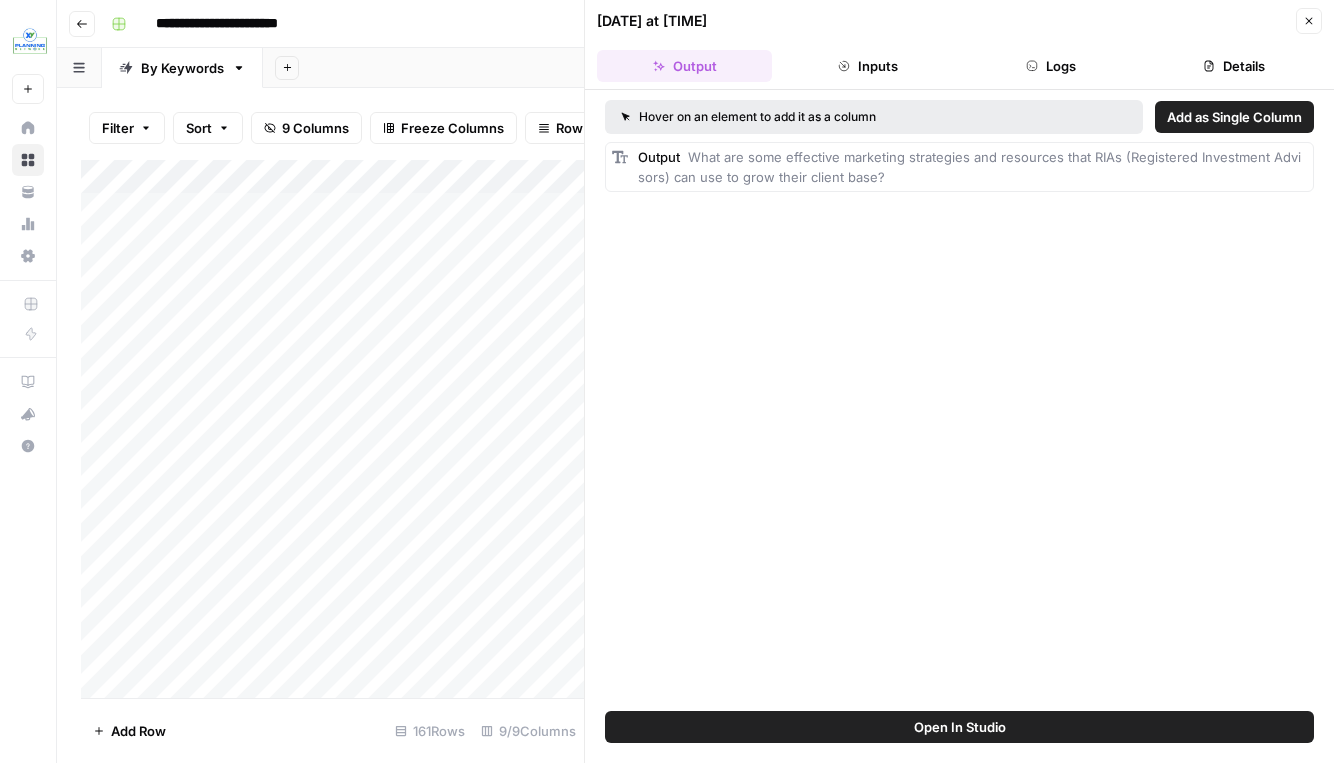 click 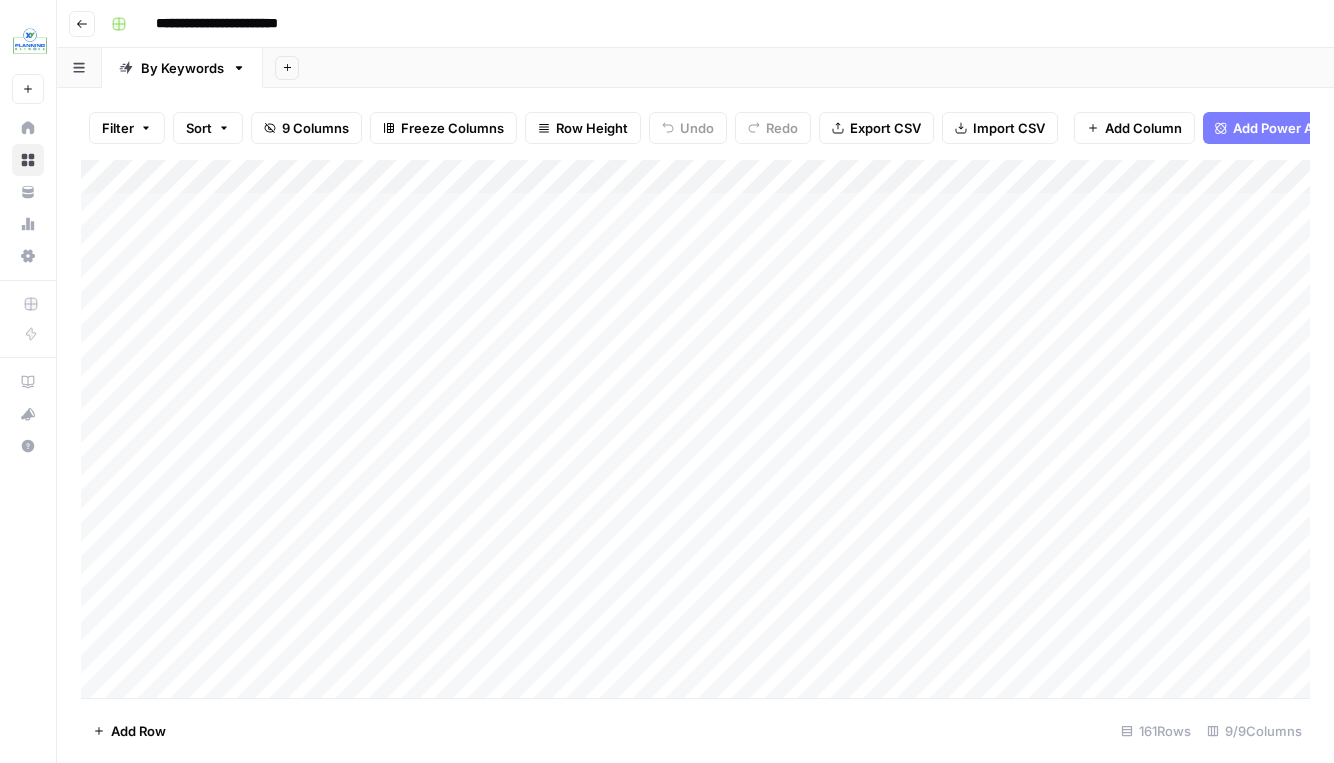 click 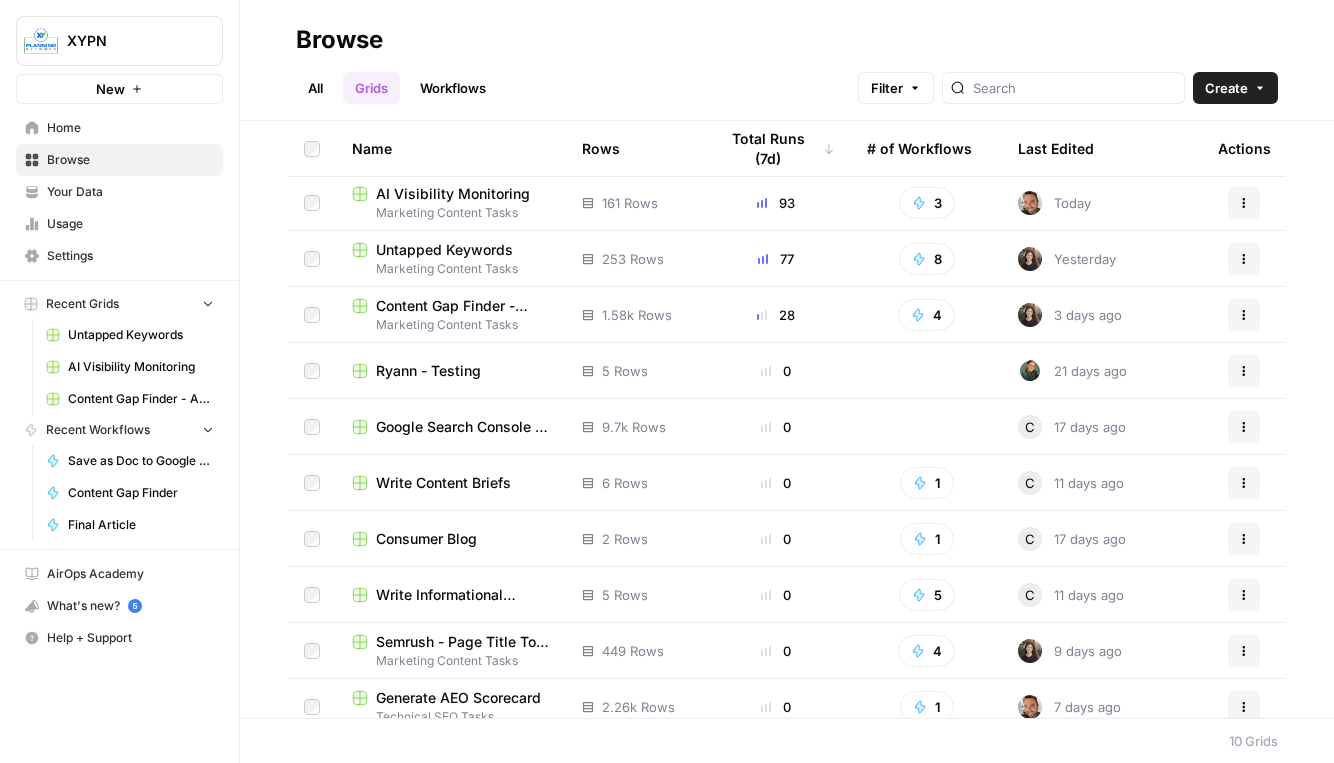 scroll, scrollTop: 19, scrollLeft: 0, axis: vertical 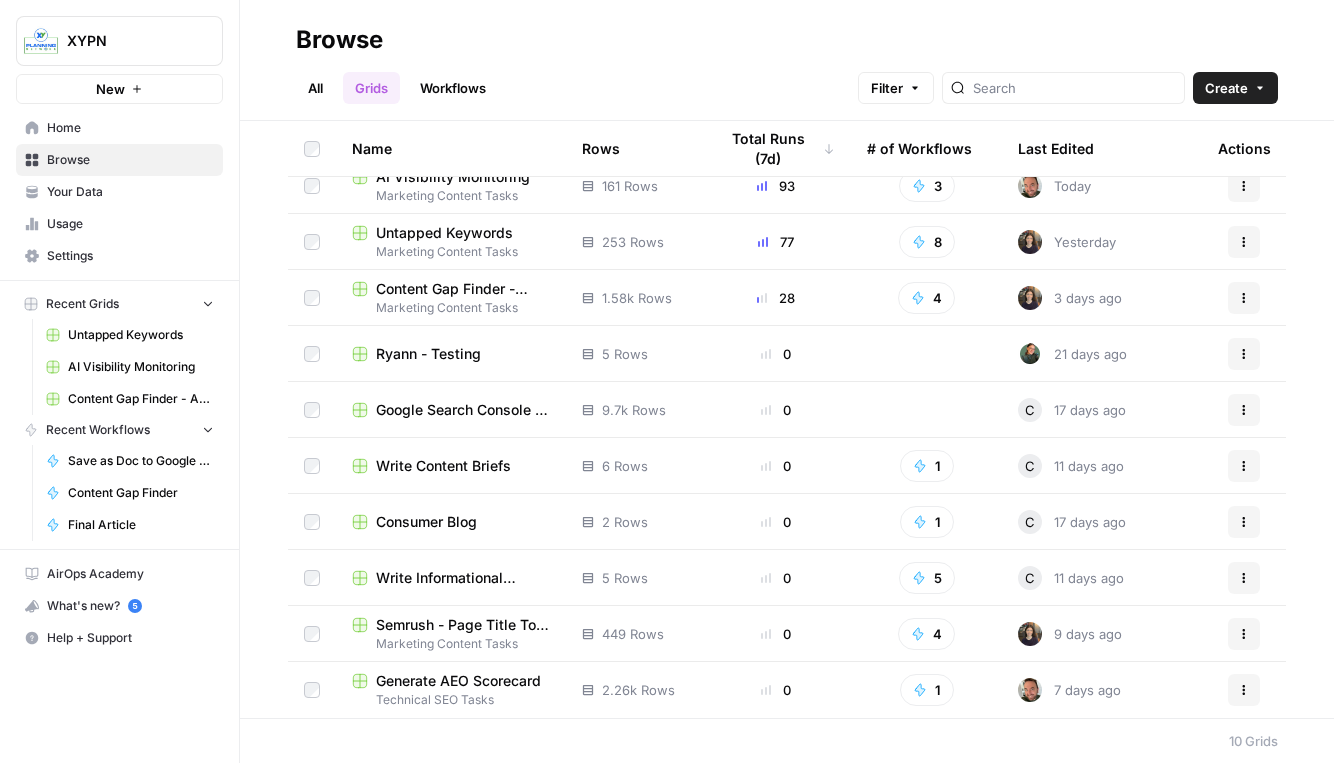 click on "Generate AEO Scorecard" at bounding box center [458, 681] 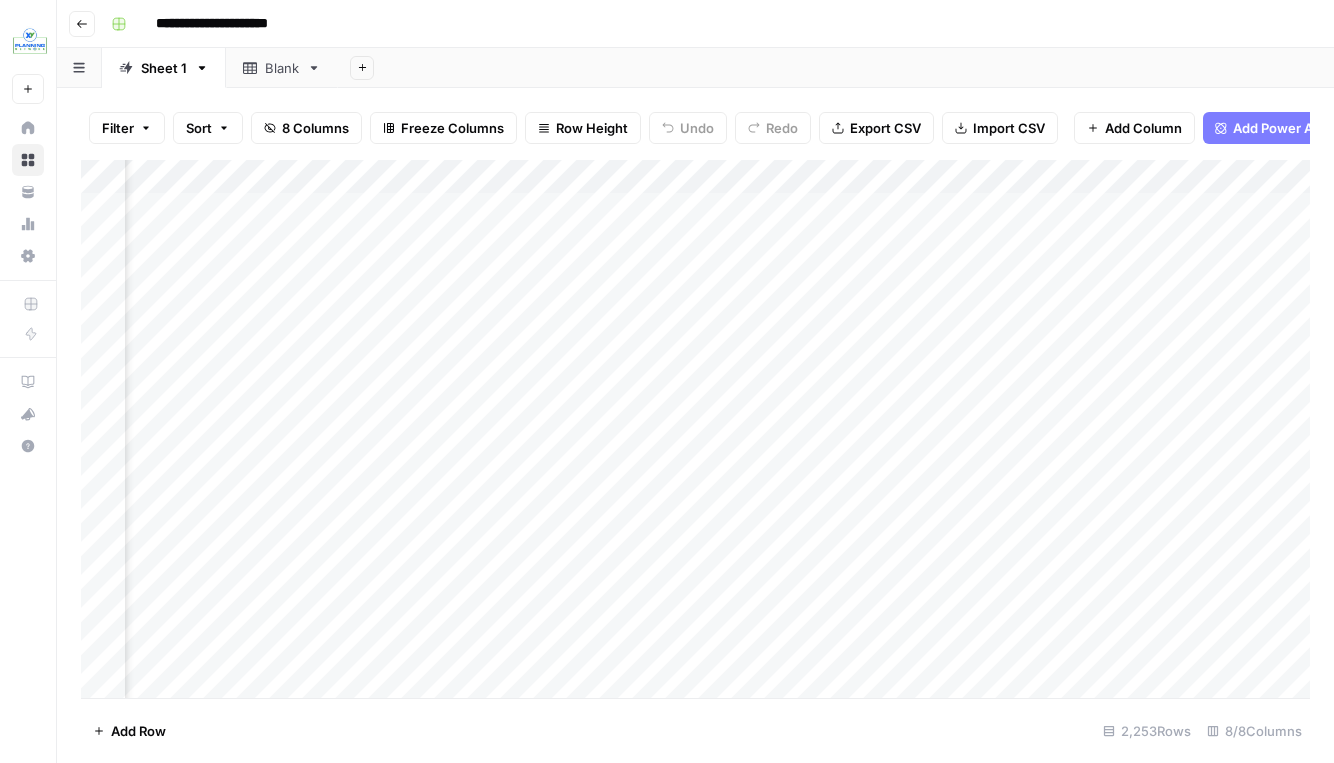 scroll, scrollTop: 0, scrollLeft: 677, axis: horizontal 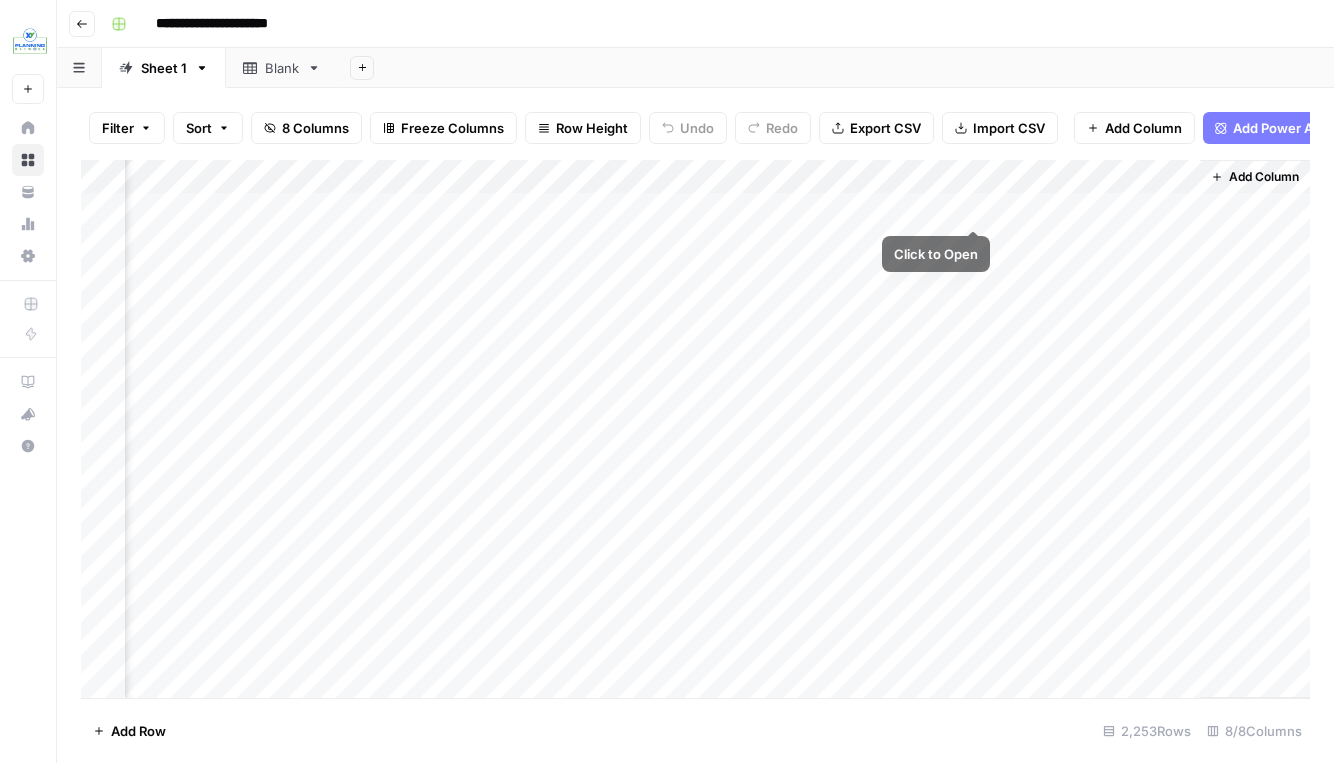 click on "Add Column" at bounding box center [695, 429] 